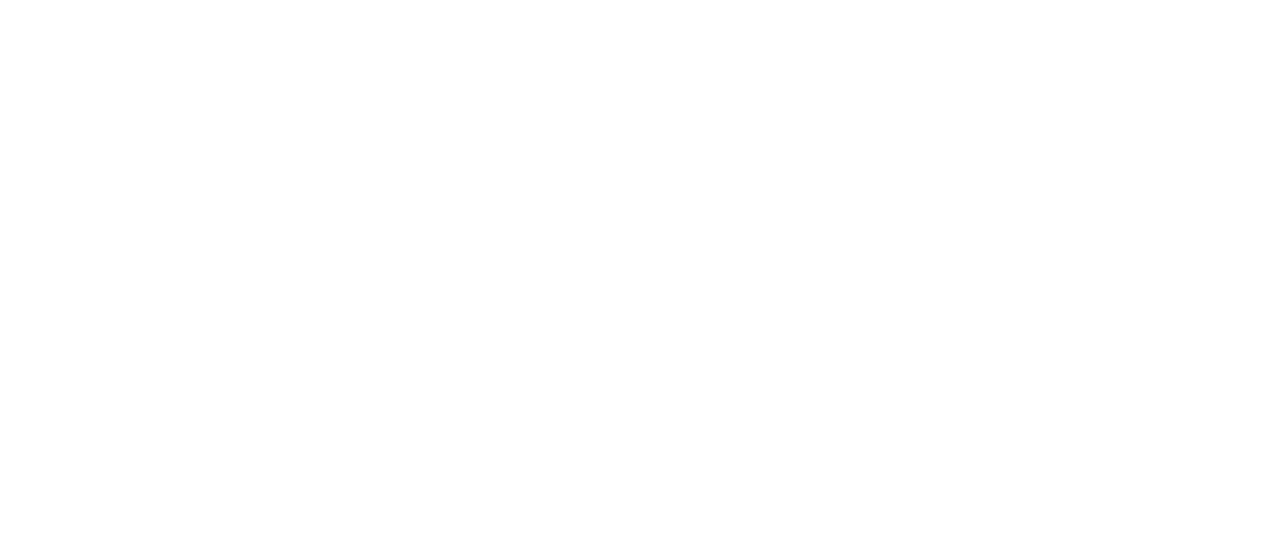 scroll, scrollTop: 0, scrollLeft: 0, axis: both 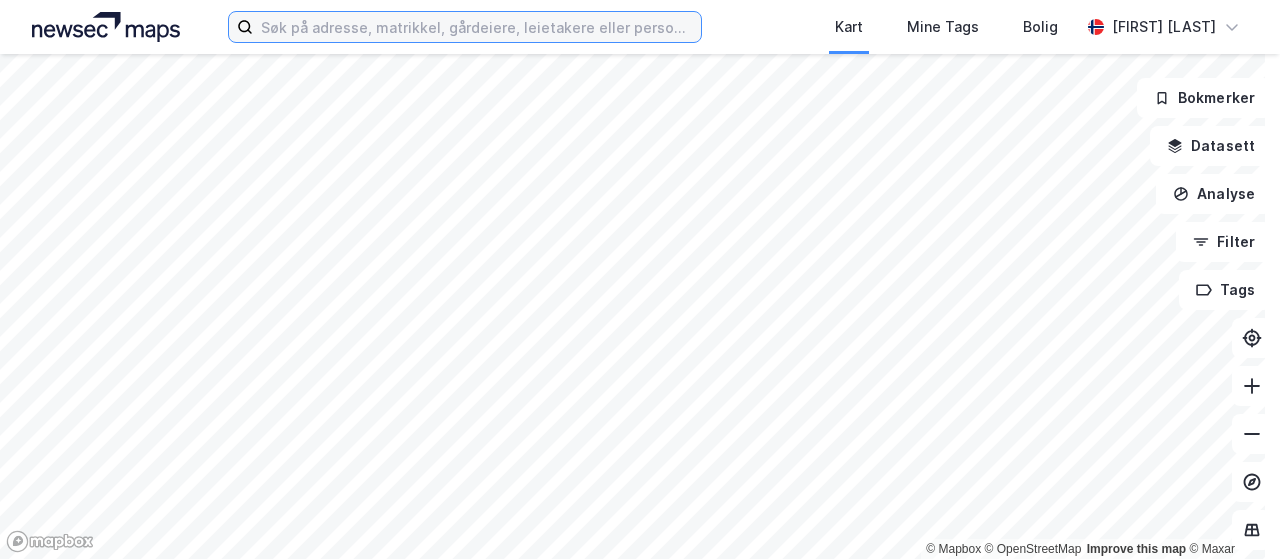 click at bounding box center [477, 27] 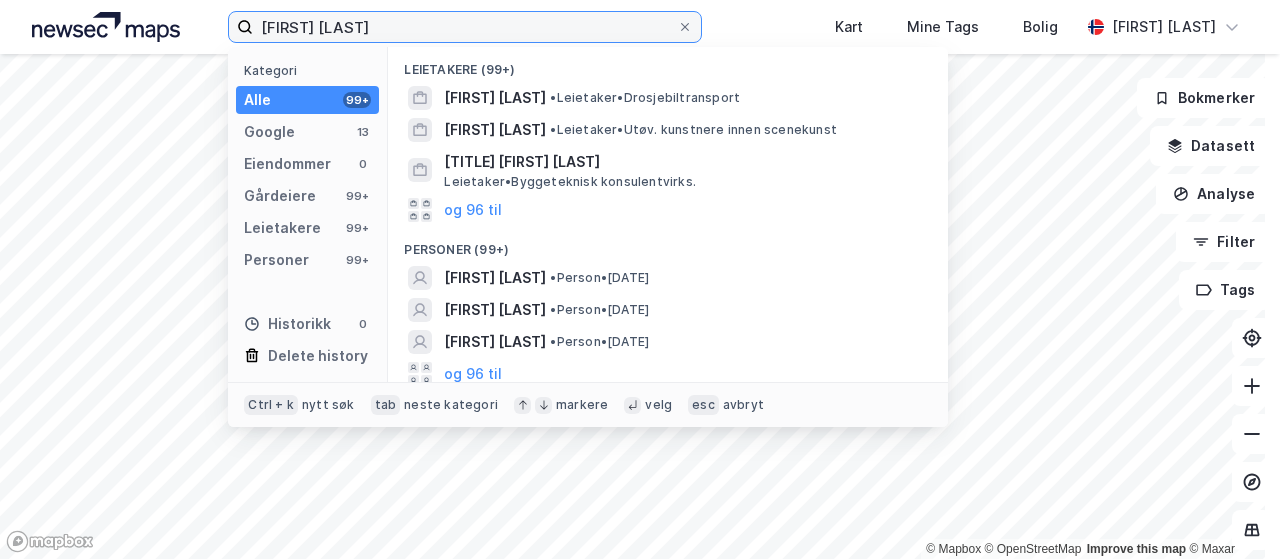 scroll, scrollTop: 352, scrollLeft: 0, axis: vertical 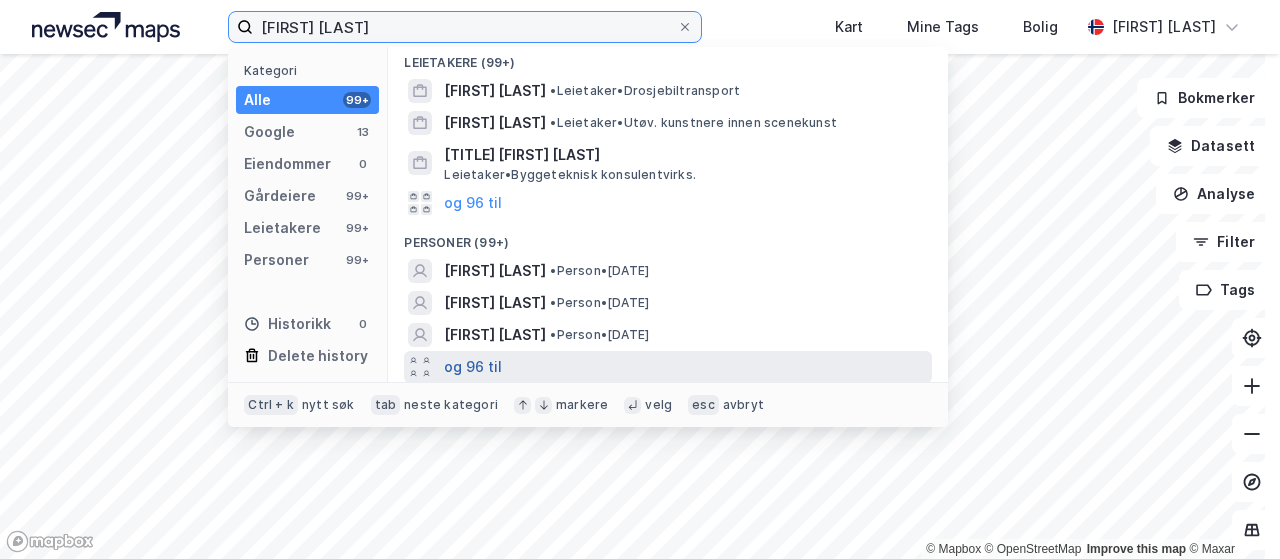 type on "[FIRST] [LAST]" 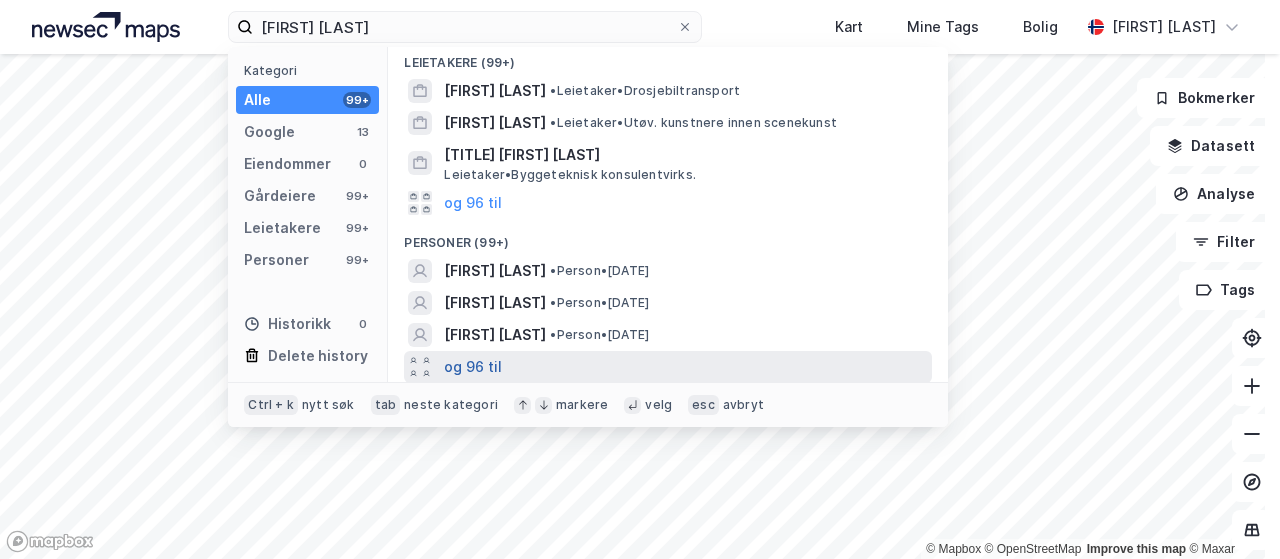 click on "og 96 til" at bounding box center (473, 367) 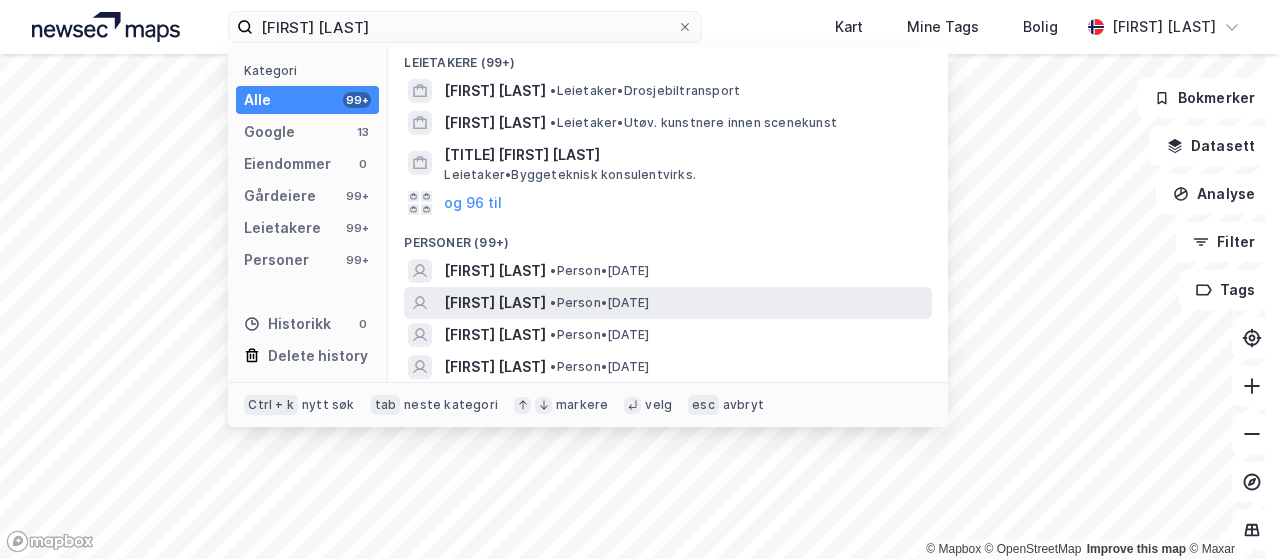 scroll, scrollTop: 452, scrollLeft: 0, axis: vertical 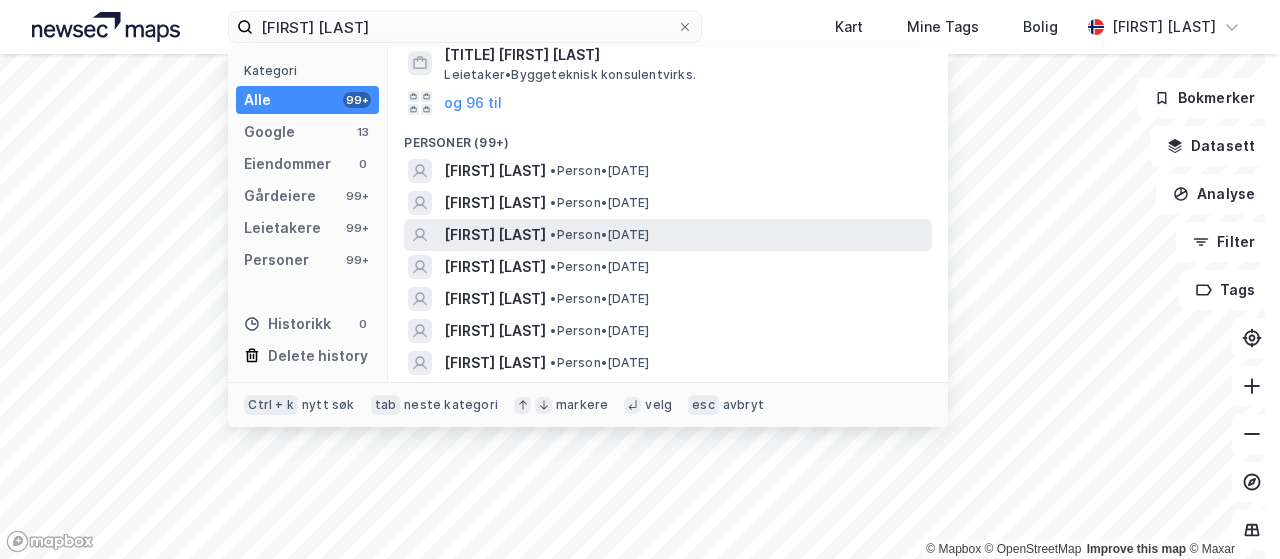 click on "[FIRST] [LAST]" at bounding box center (495, 235) 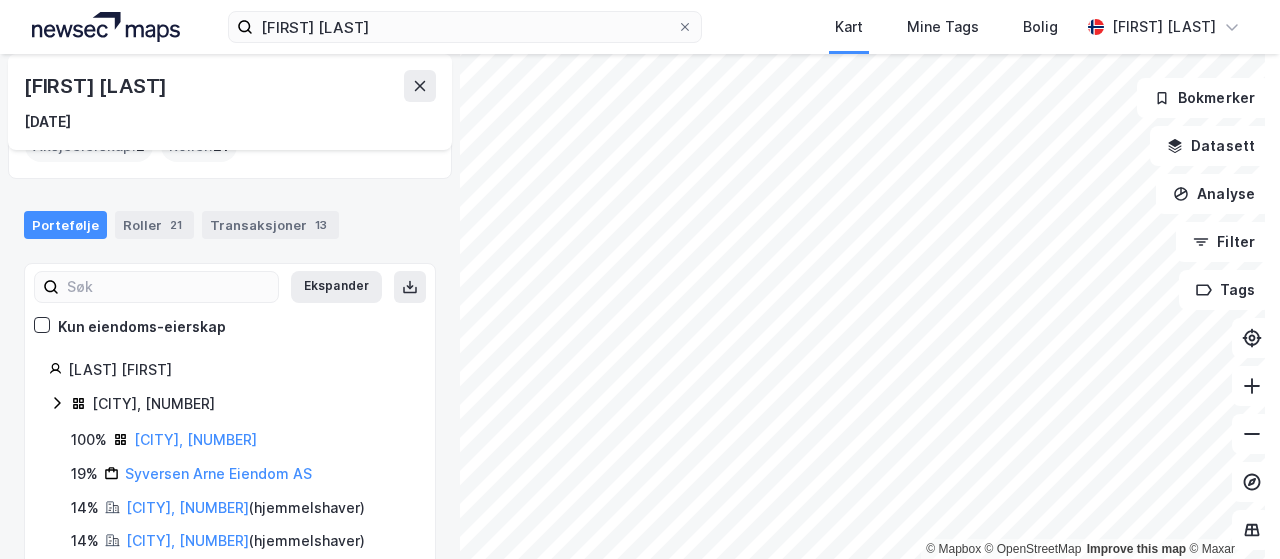 scroll, scrollTop: 78, scrollLeft: 0, axis: vertical 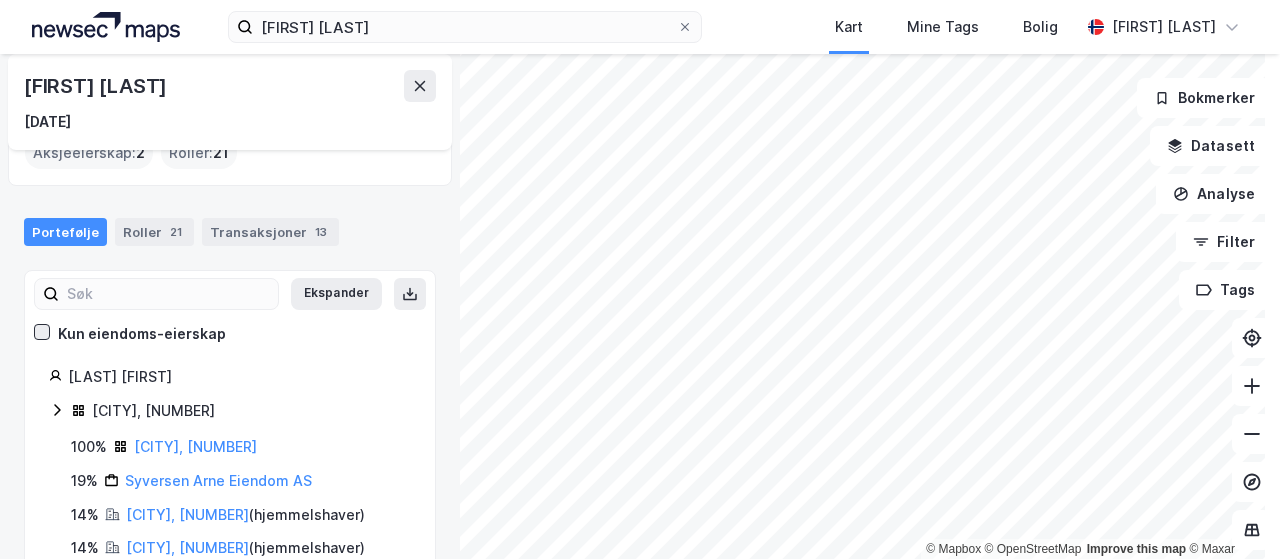 click 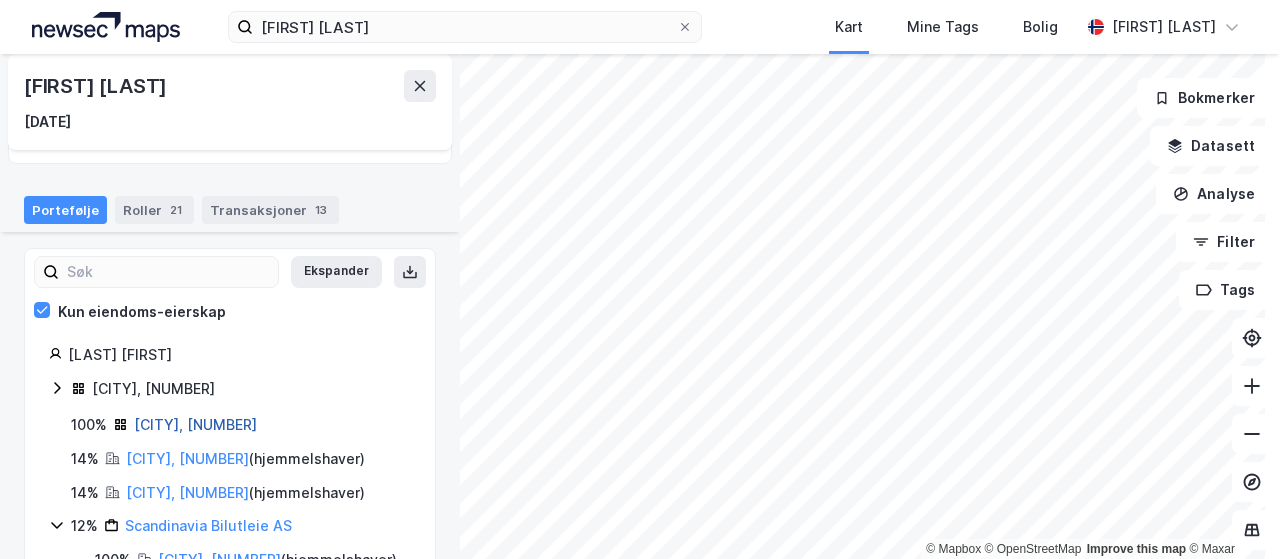 scroll, scrollTop: 161, scrollLeft: 0, axis: vertical 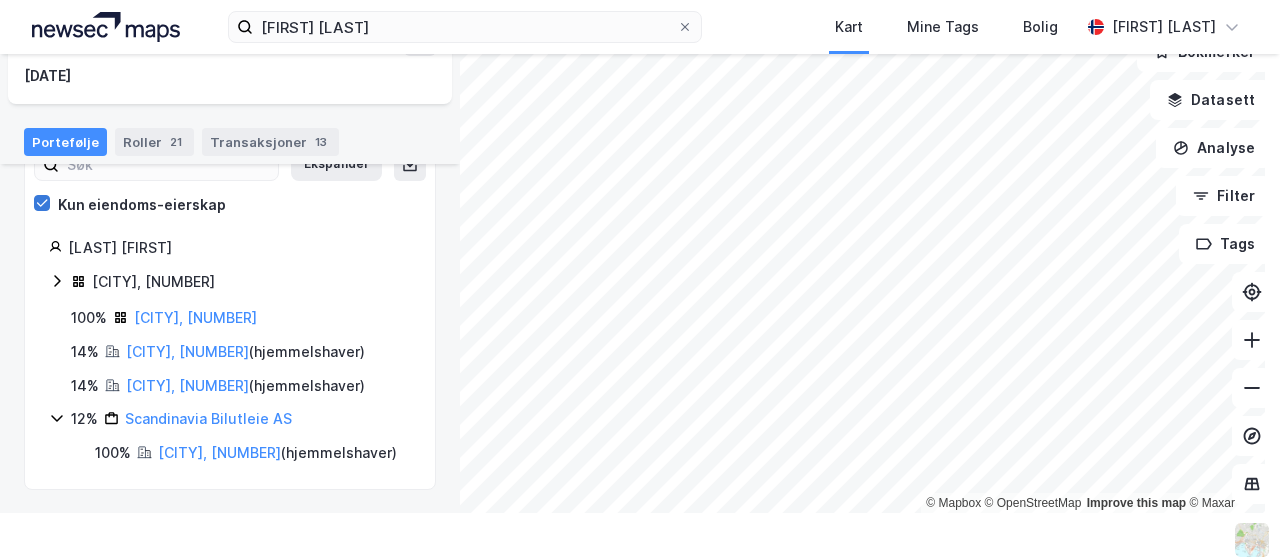 click 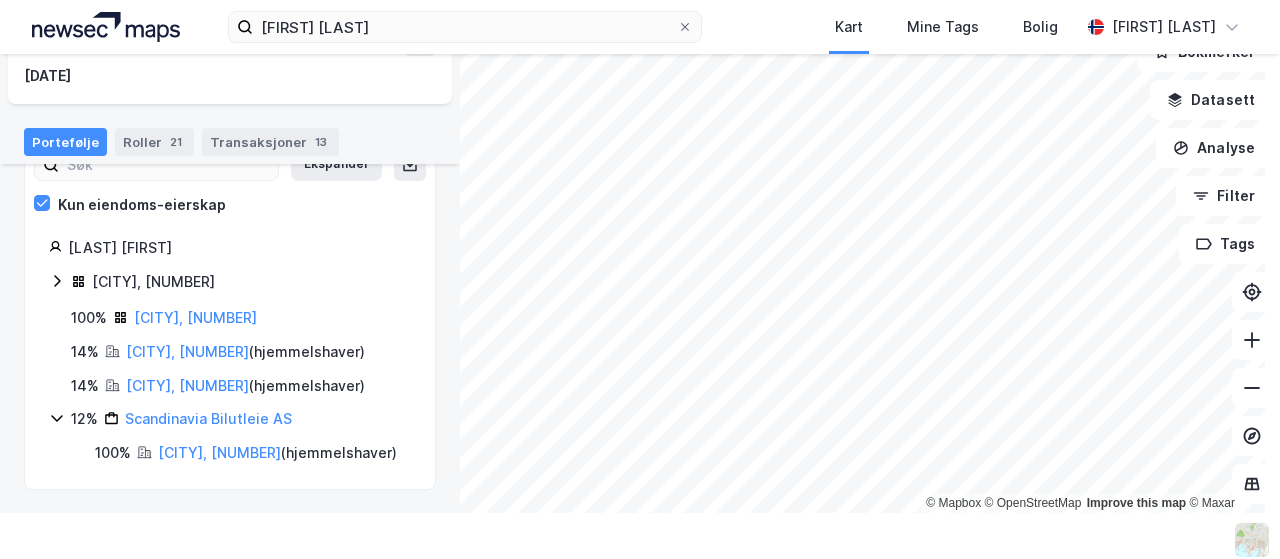 scroll, scrollTop: 0, scrollLeft: 0, axis: both 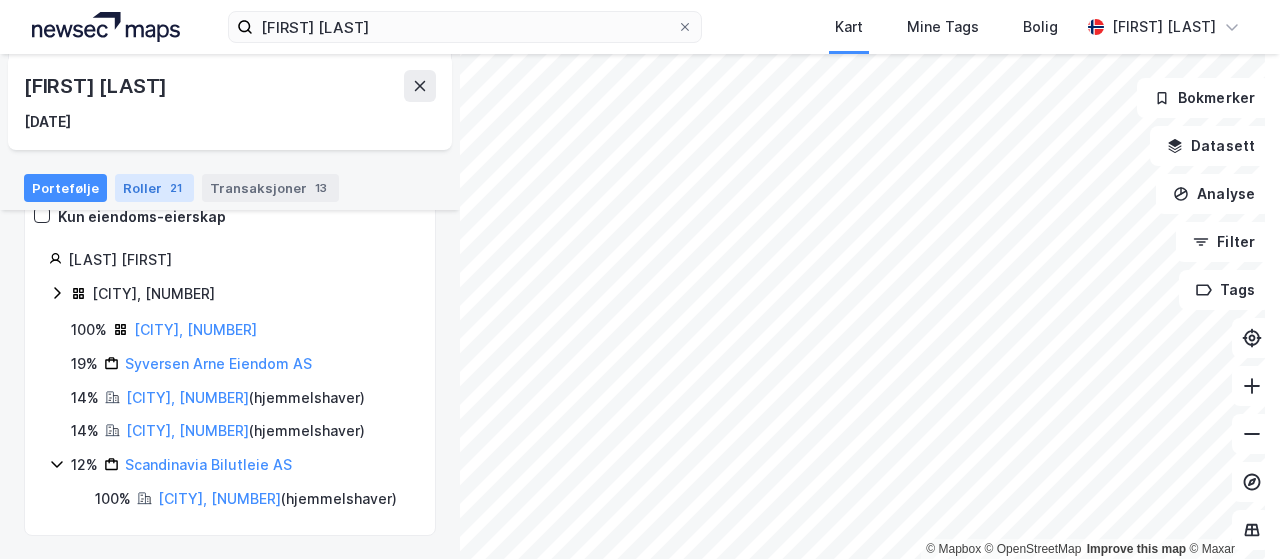 click on "Roller 21" at bounding box center (154, 188) 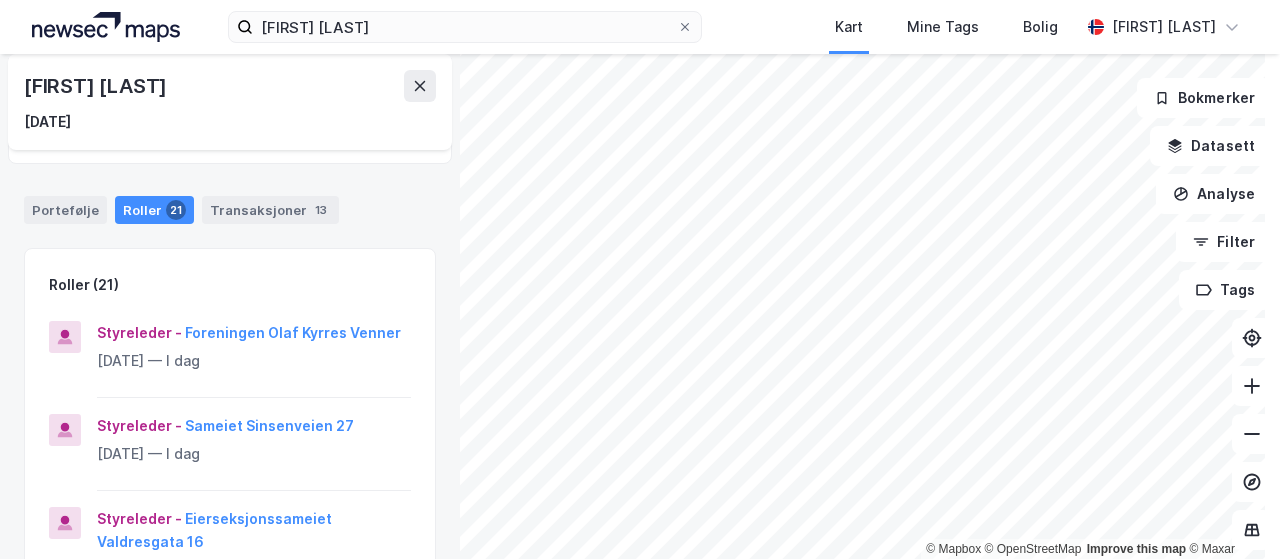 scroll, scrollTop: 200, scrollLeft: 0, axis: vertical 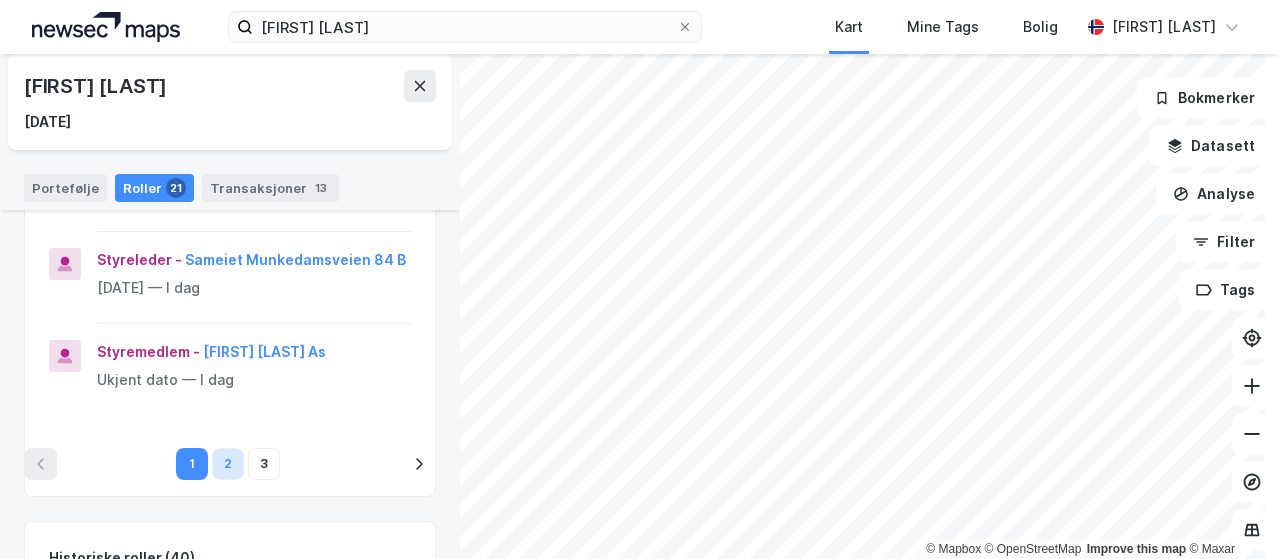 click on "2" at bounding box center [228, 464] 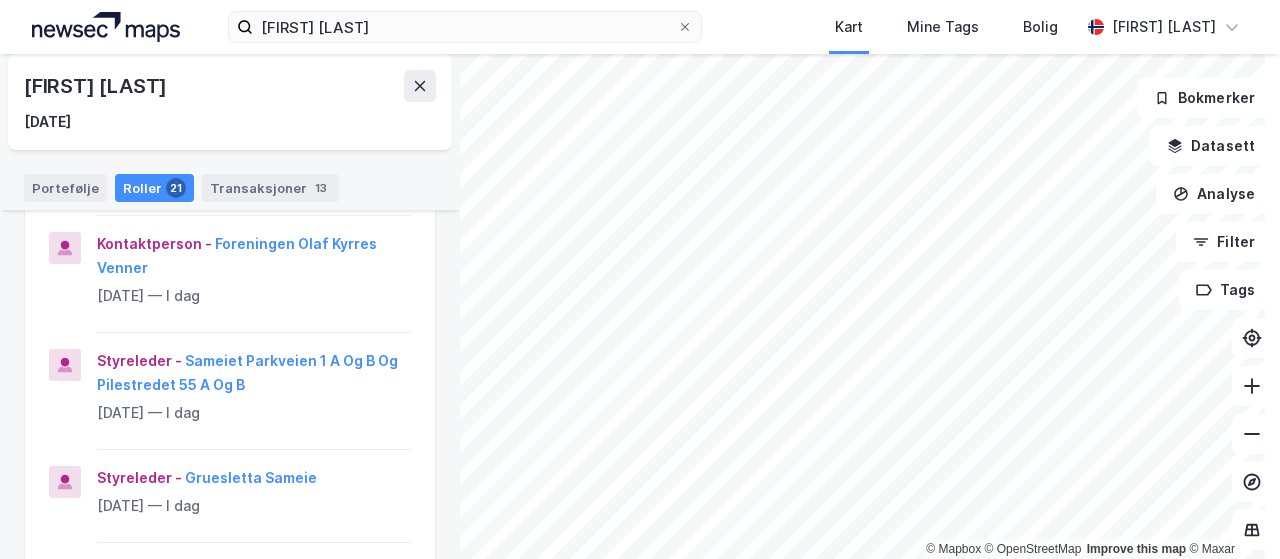 scroll, scrollTop: 480, scrollLeft: 0, axis: vertical 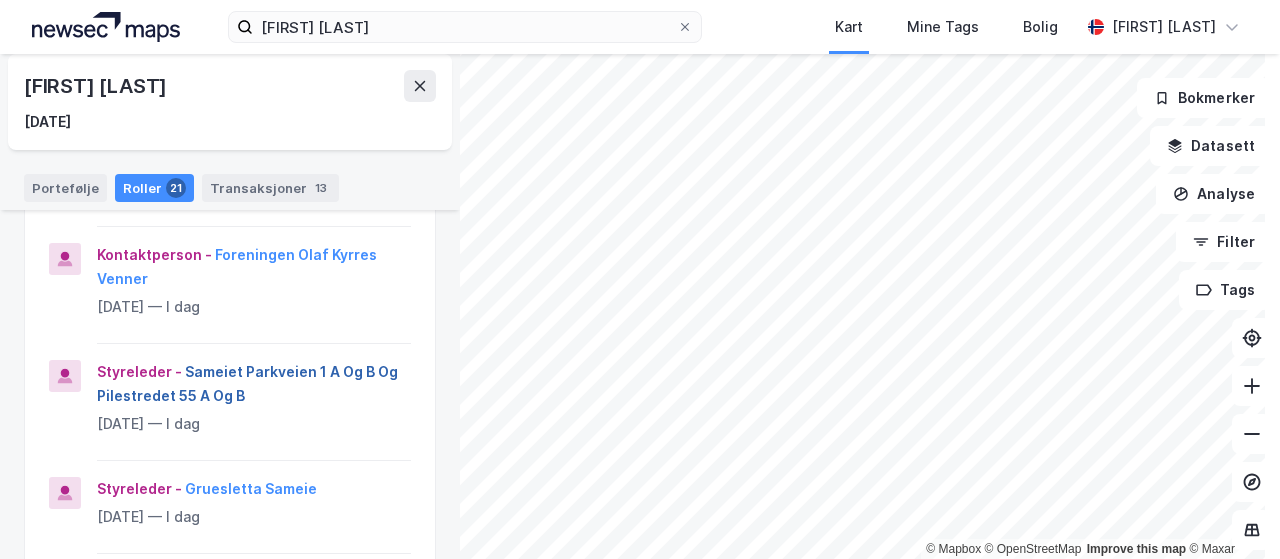click on "Sameiet Parkveien 1 A Og B Og Pilestredet 55 A Og B" at bounding box center (0, 0) 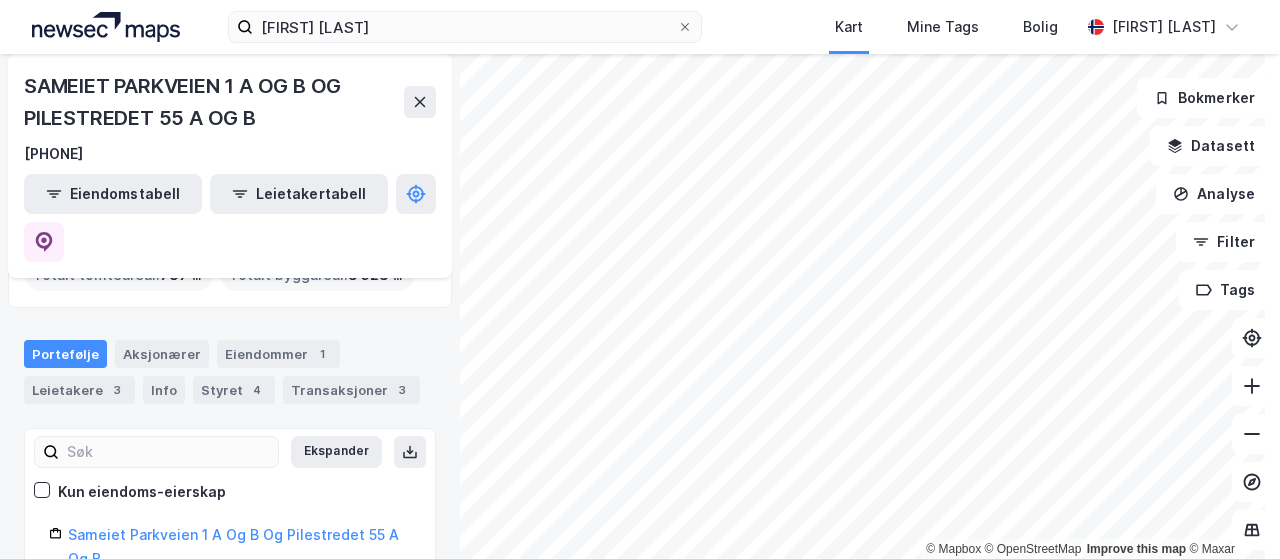 scroll, scrollTop: 143, scrollLeft: 0, axis: vertical 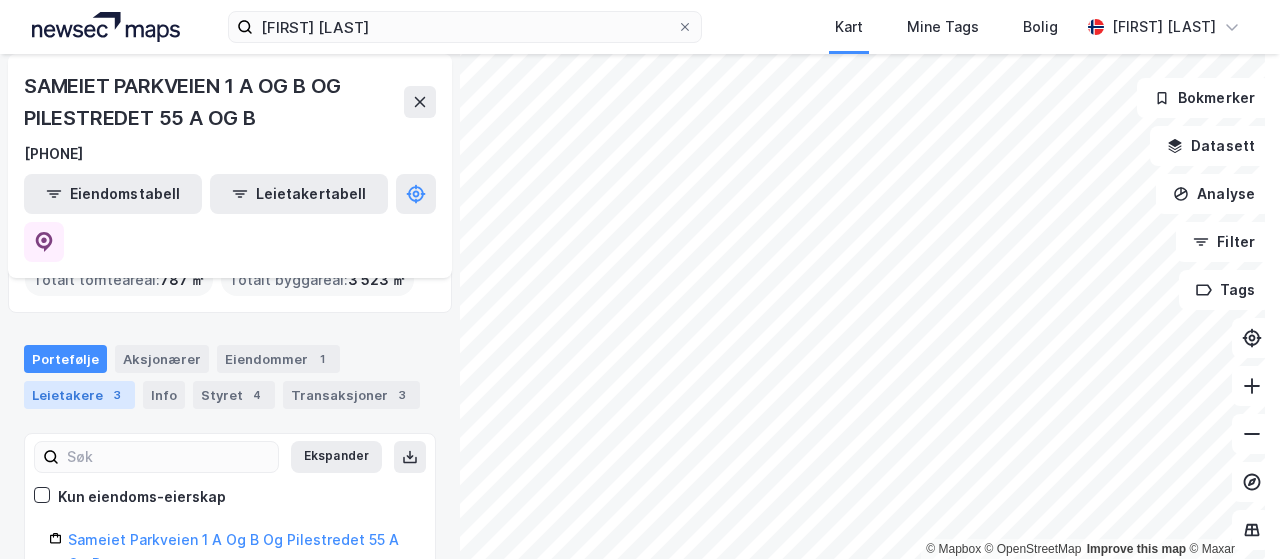 click on "Leietakere 3" at bounding box center (79, 395) 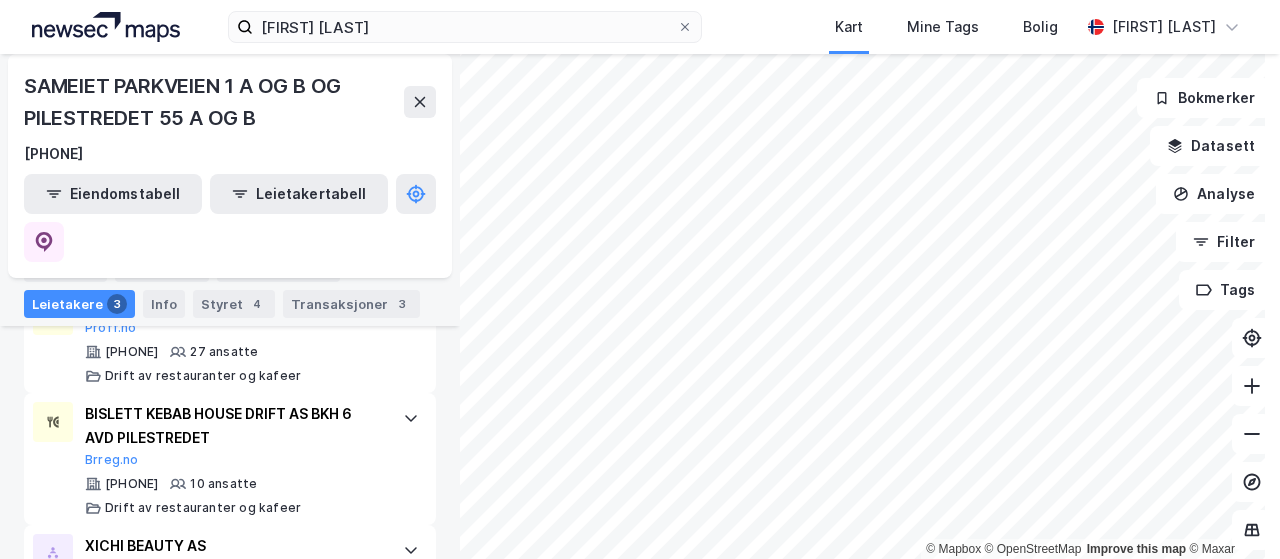 scroll, scrollTop: 642, scrollLeft: 0, axis: vertical 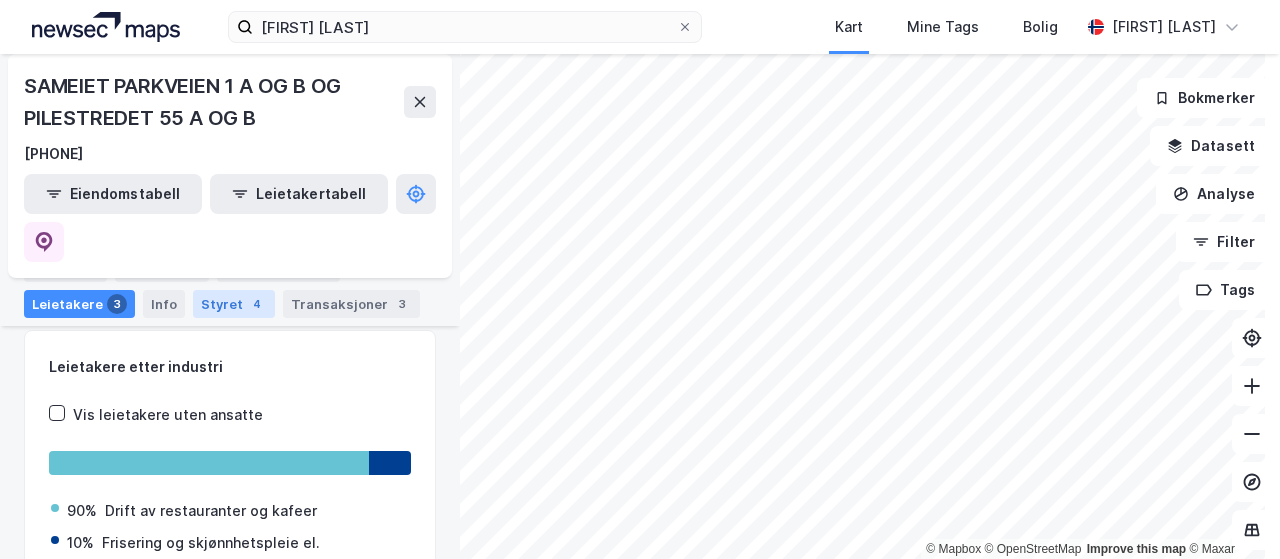 click on "4" at bounding box center (257, 304) 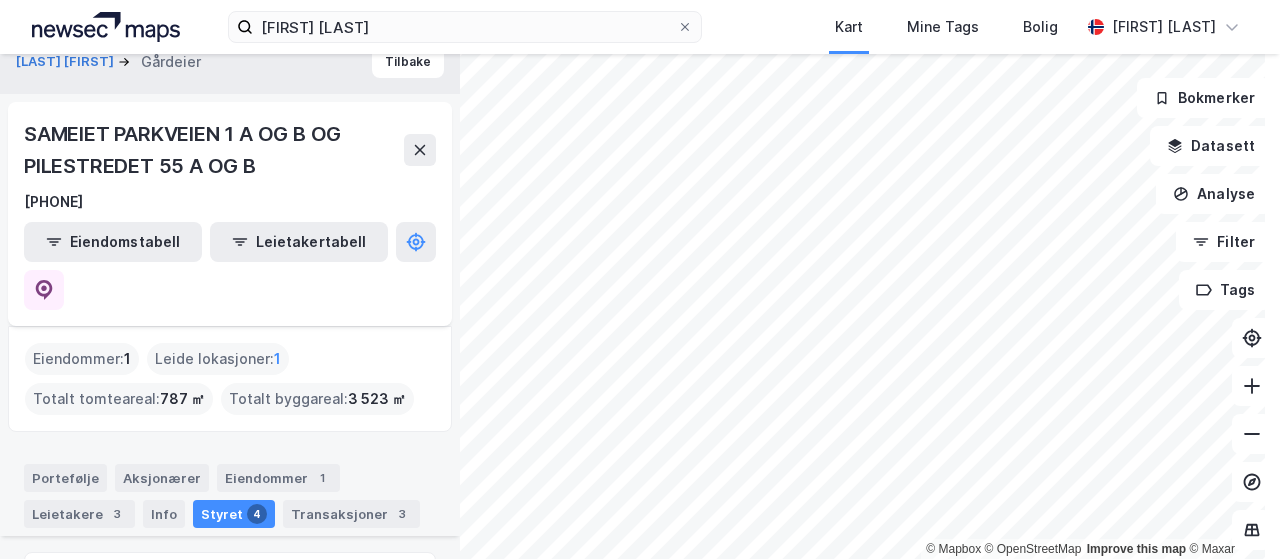 scroll, scrollTop: 246, scrollLeft: 0, axis: vertical 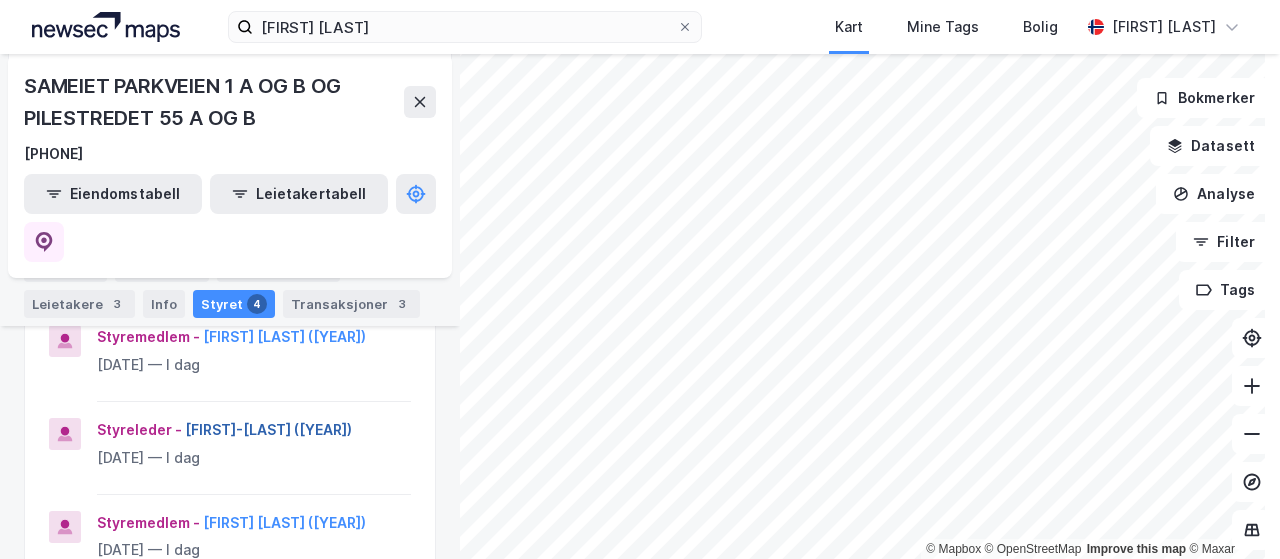 click on "[FIRST]-[LAST] ([YEAR])" at bounding box center (0, 0) 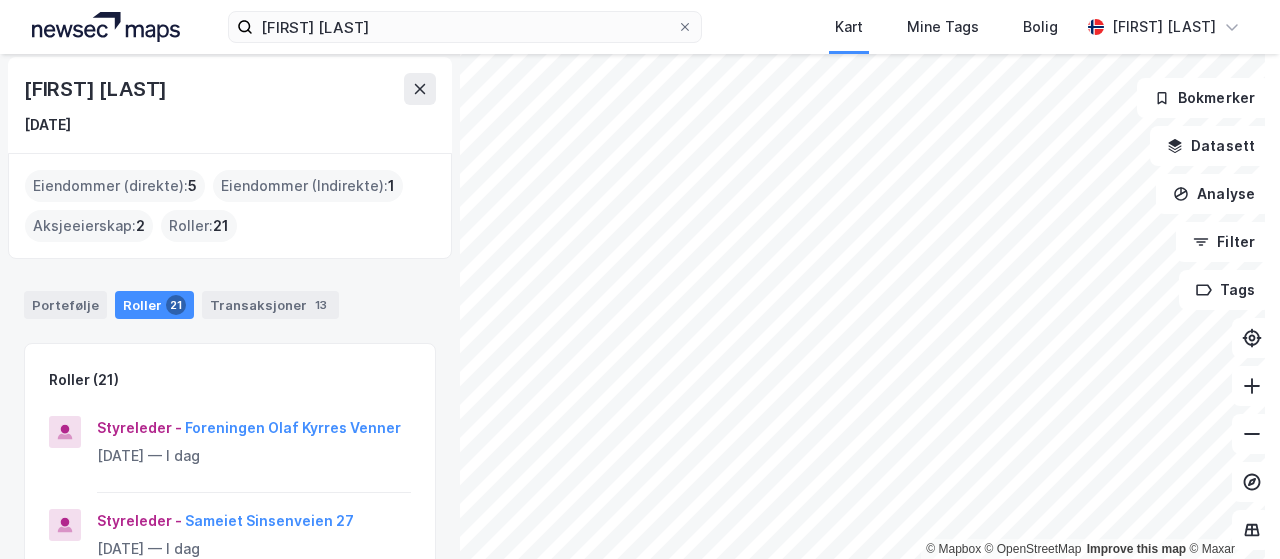 scroll, scrollTop: 0, scrollLeft: 0, axis: both 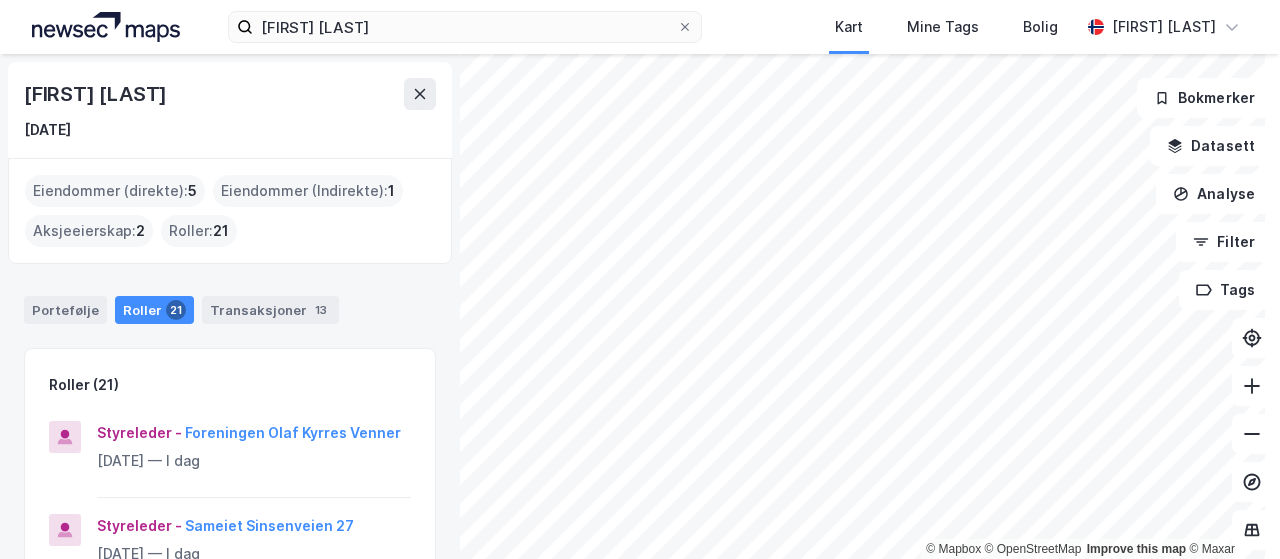 click on "Eiendommer (direkte) : 5" at bounding box center (115, 191) 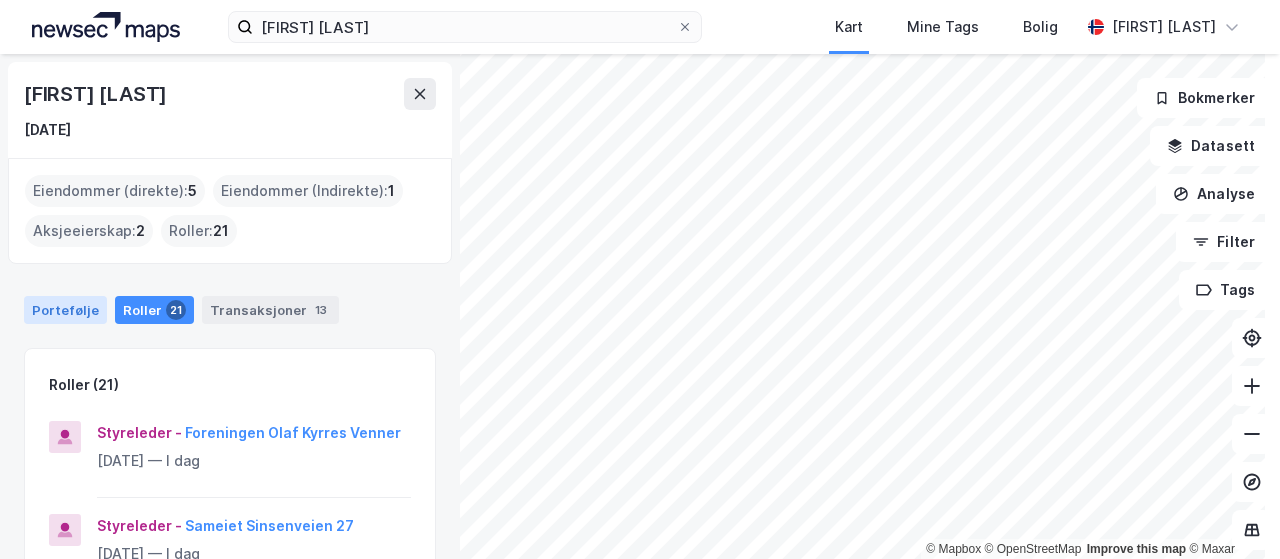 click on "Portefølje" at bounding box center (65, 310) 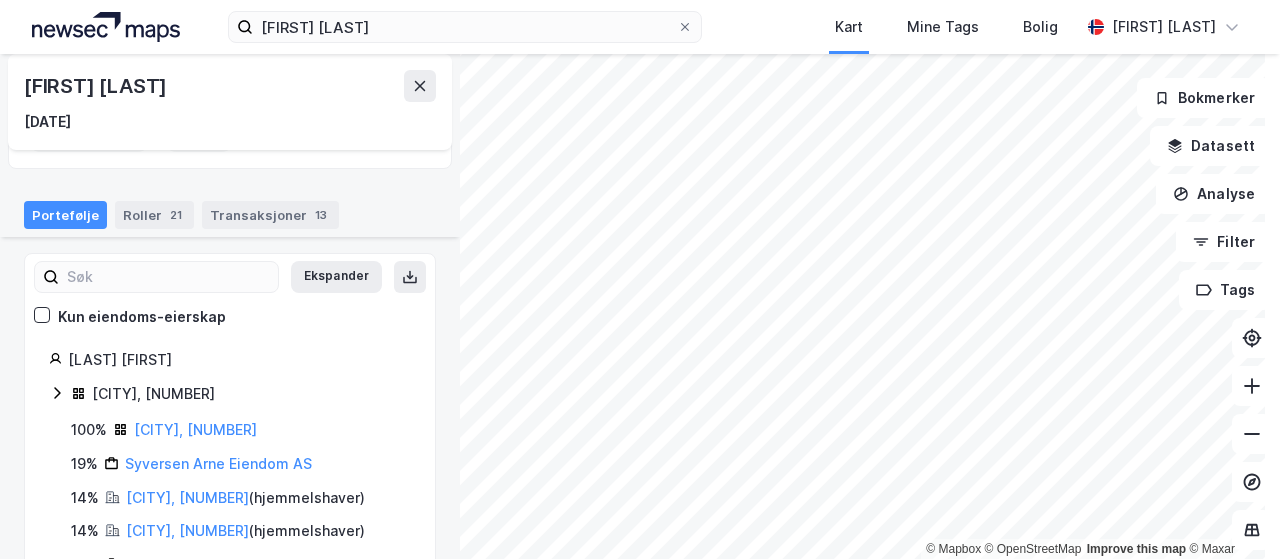 scroll, scrollTop: 195, scrollLeft: 0, axis: vertical 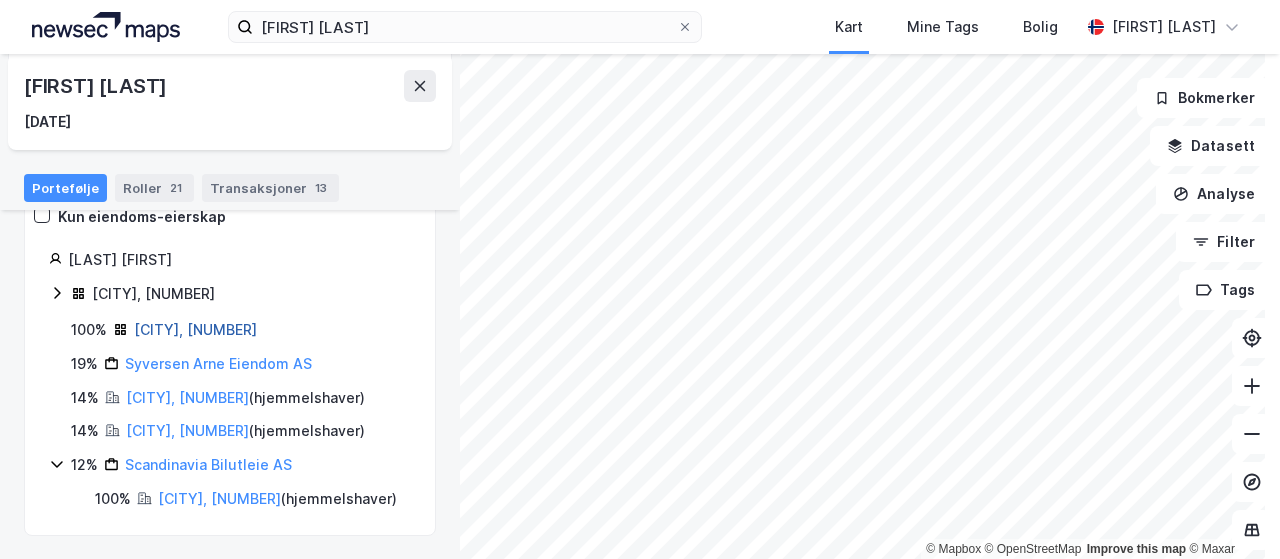 click on "[CITY], [NUMBER]" at bounding box center [195, 329] 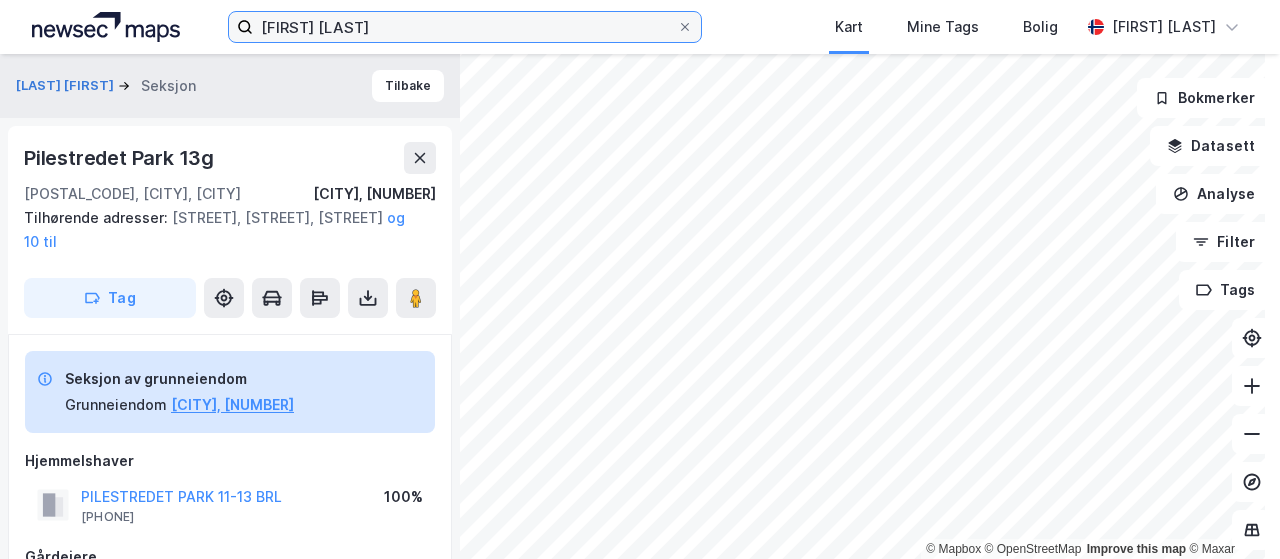click on "[FIRST] [LAST]" at bounding box center (465, 27) 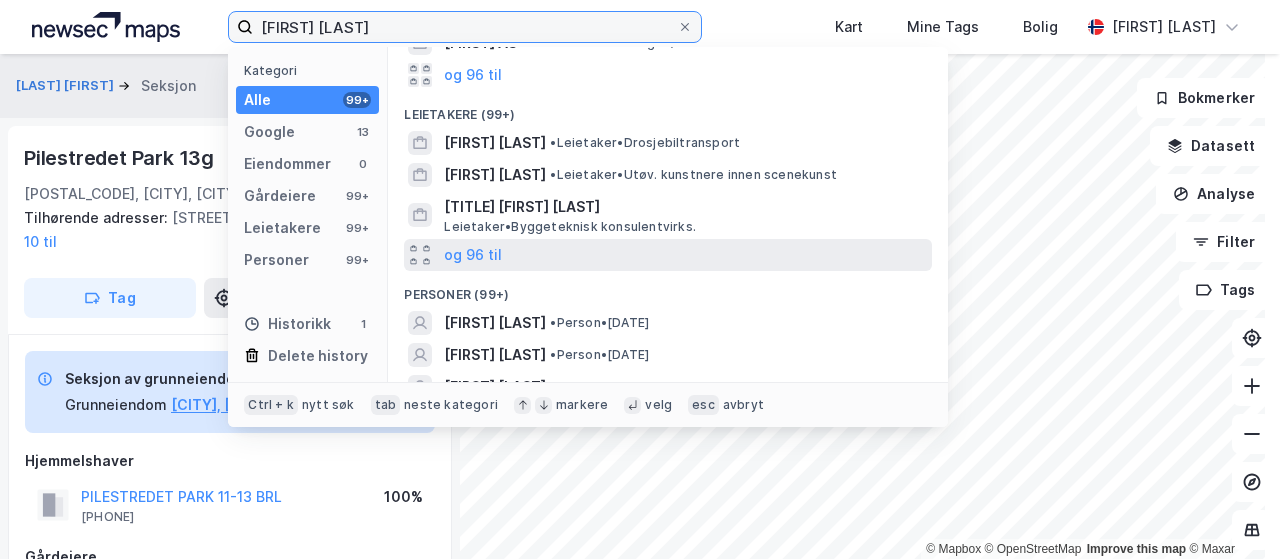 scroll, scrollTop: 400, scrollLeft: 0, axis: vertical 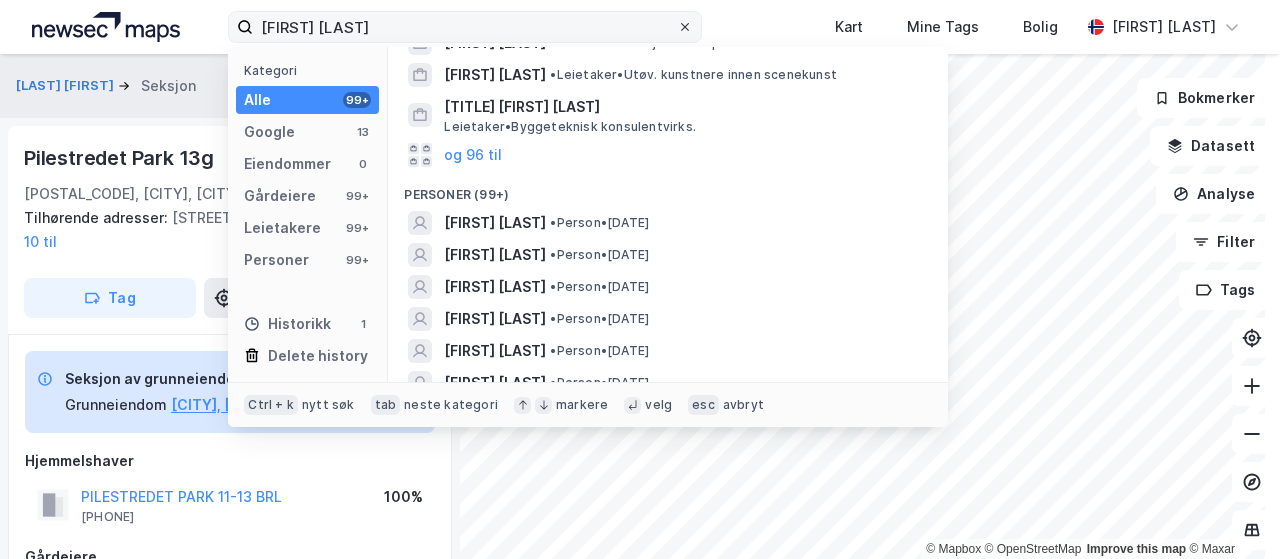 click 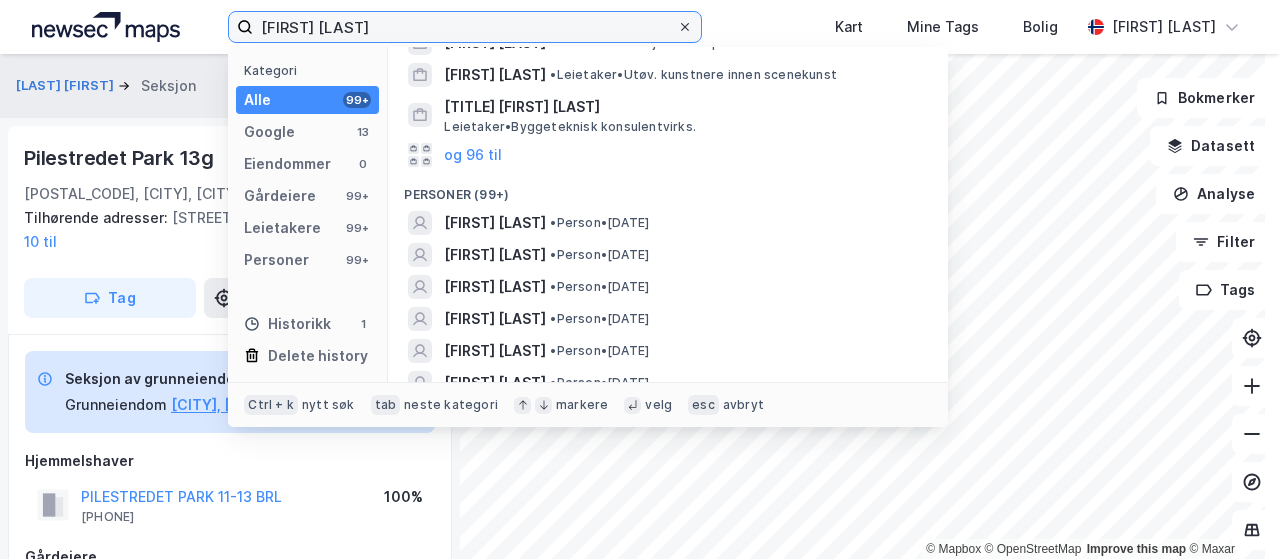 click on "[FIRST] [LAST]" at bounding box center (465, 27) 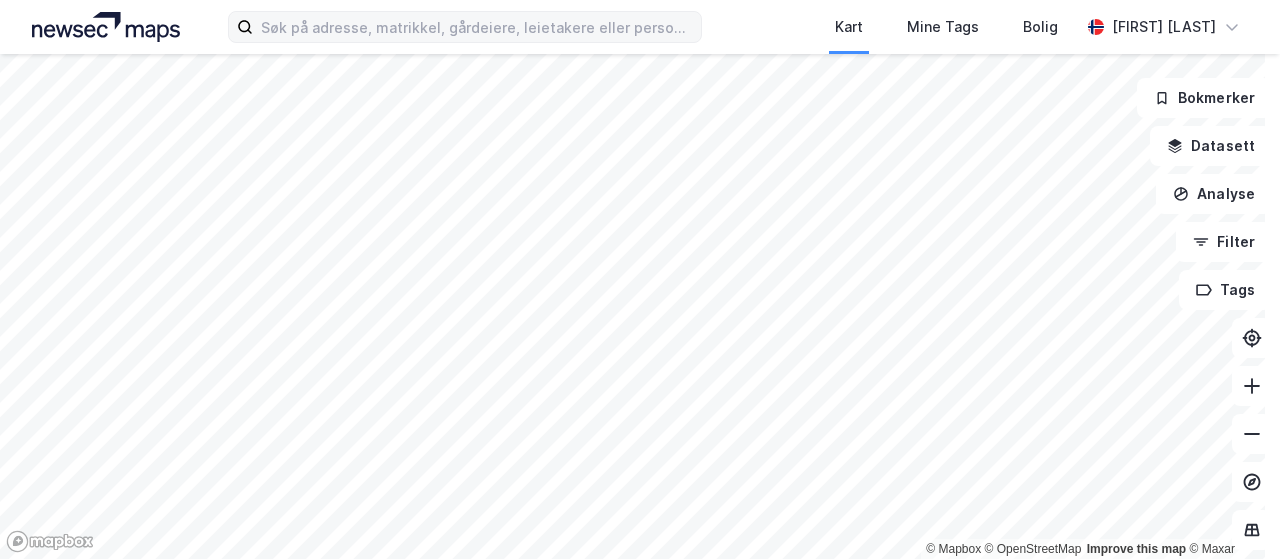 click on "Kart Mine Tags Bolig Tom Wadel" at bounding box center [640, 27] 